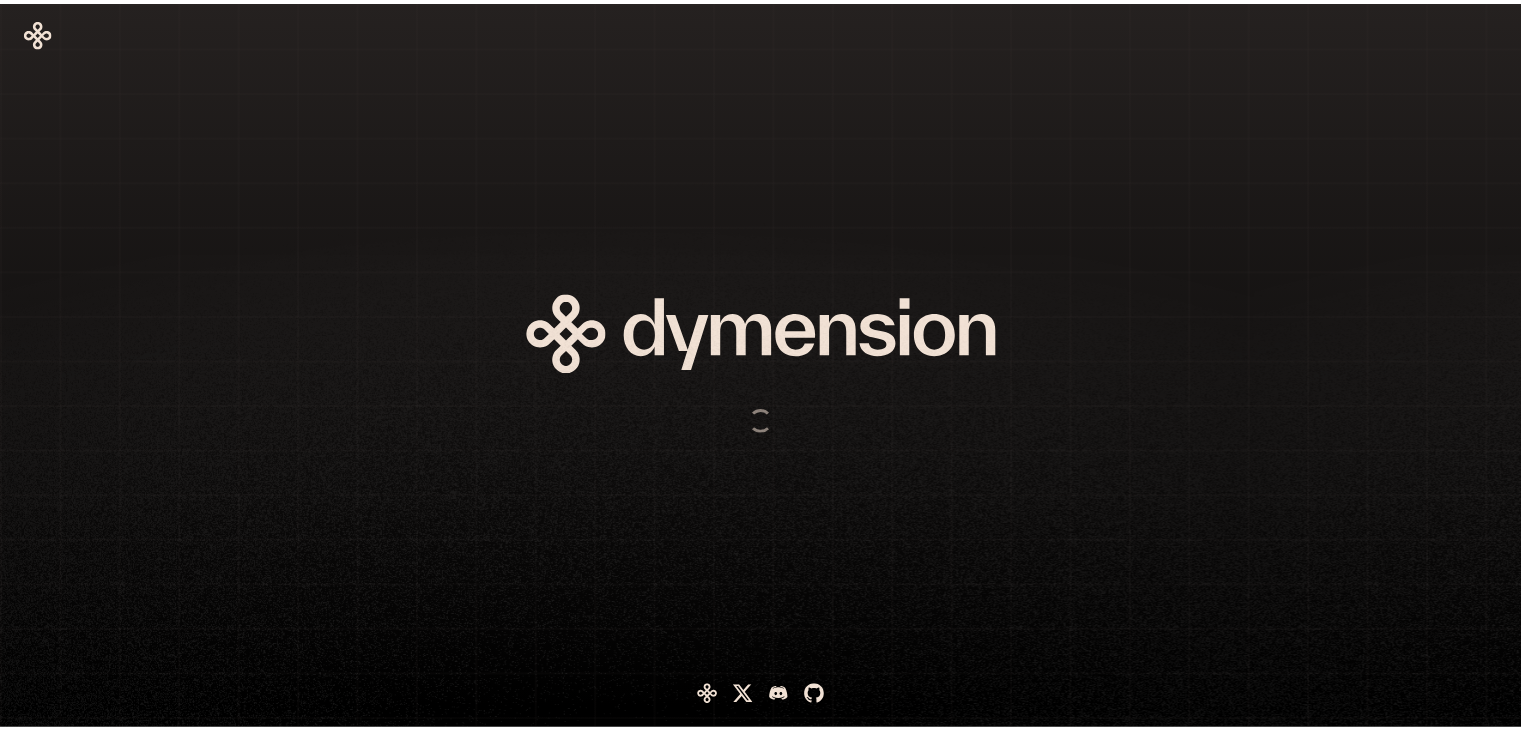 scroll, scrollTop: 0, scrollLeft: 0, axis: both 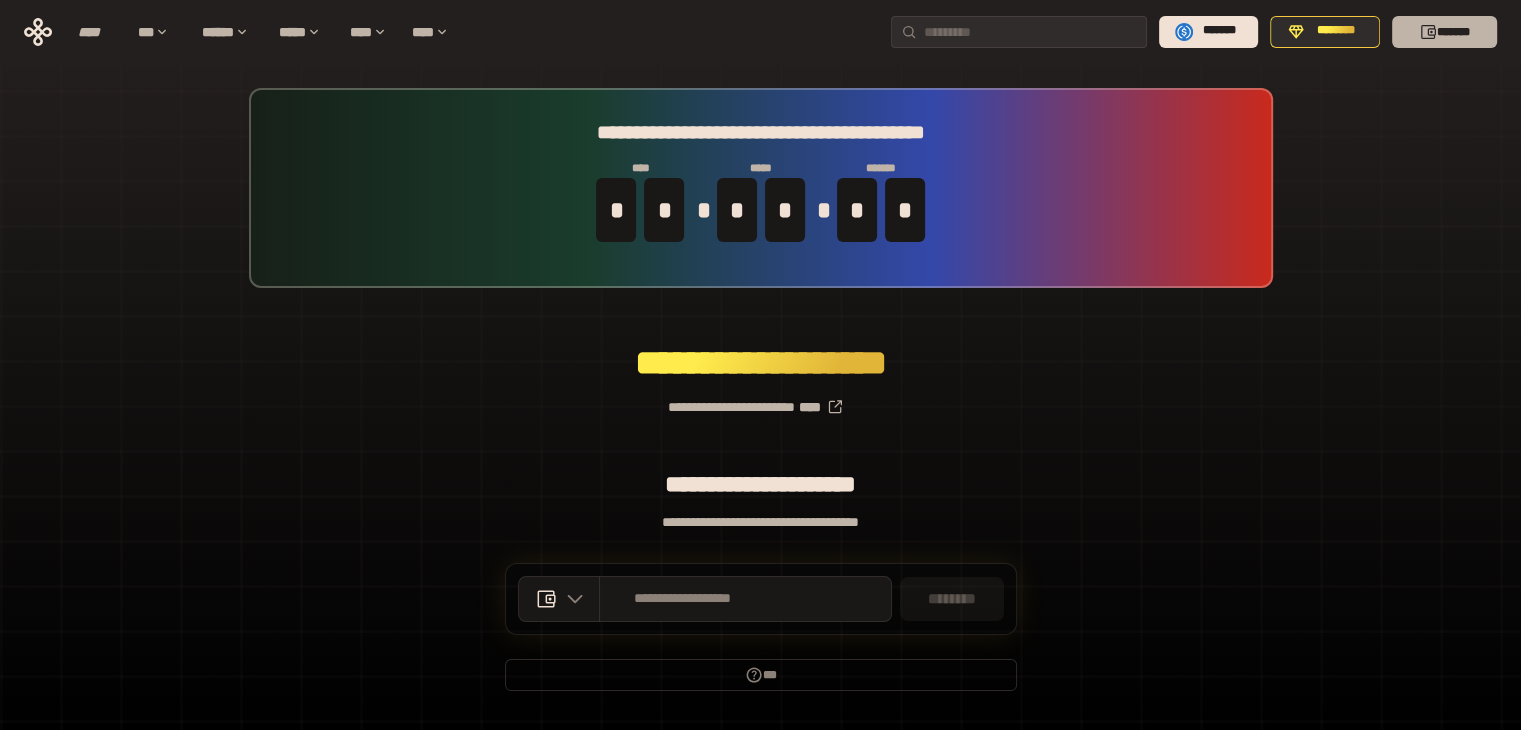 click on "*******" at bounding box center [1444, 32] 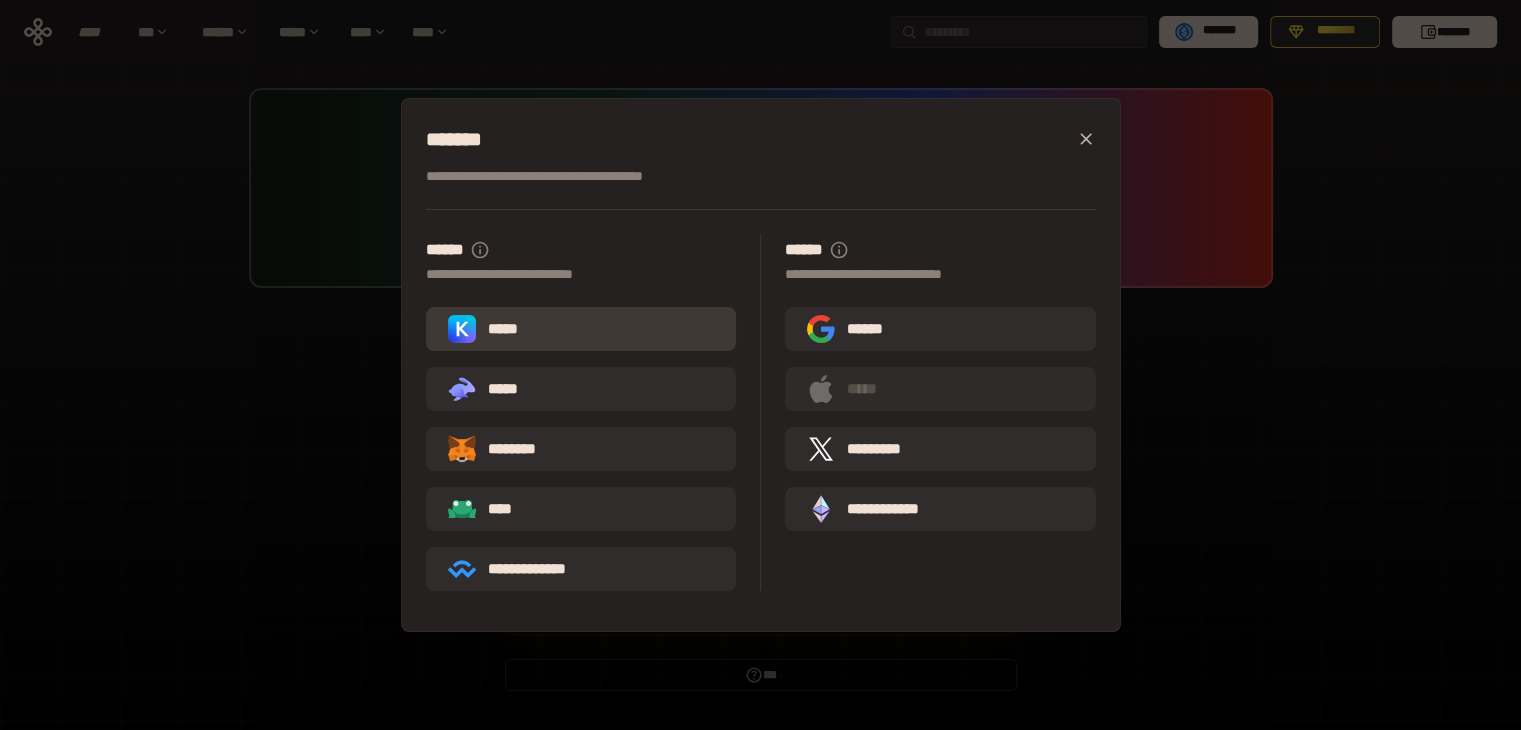 click on "*****" at bounding box center (487, 329) 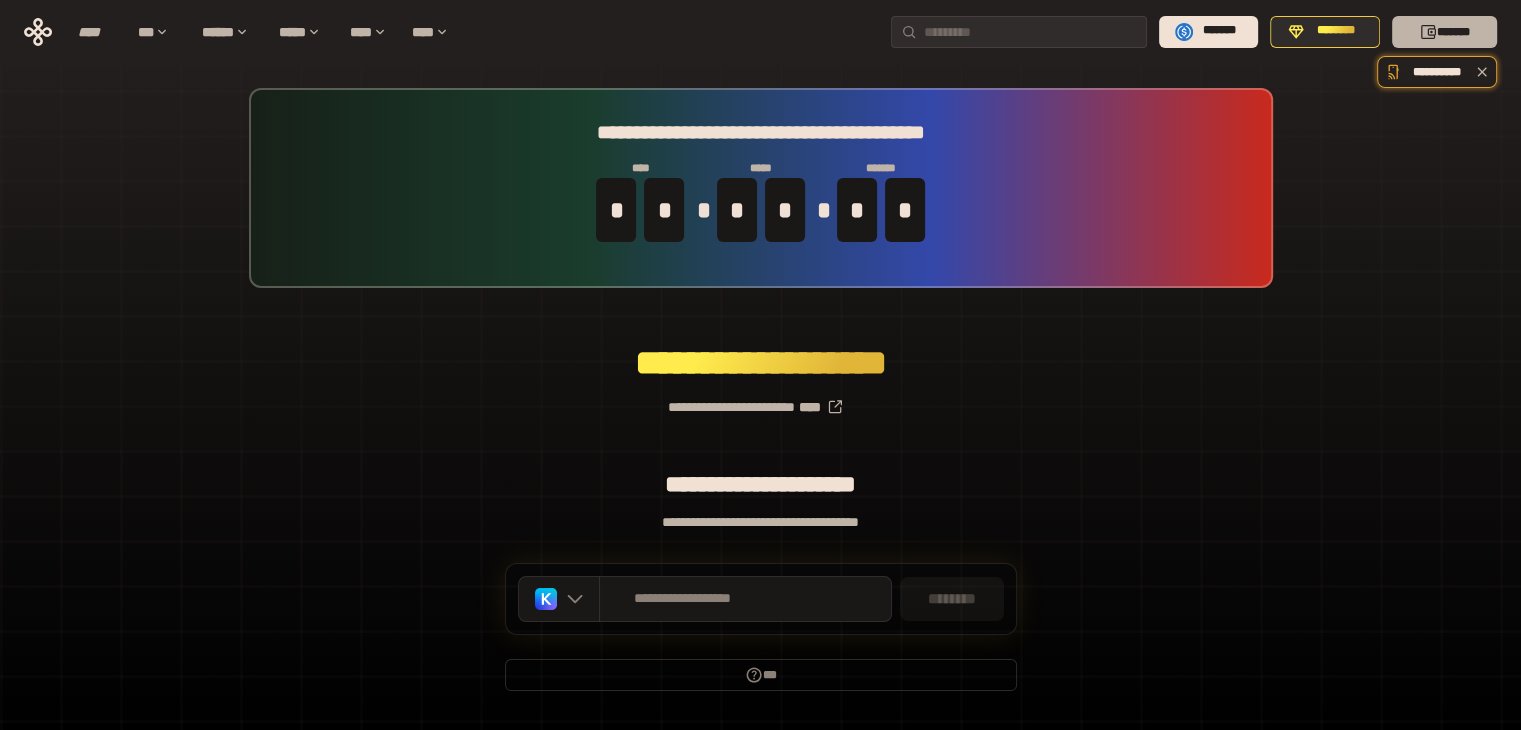click on "*******" at bounding box center [1444, 32] 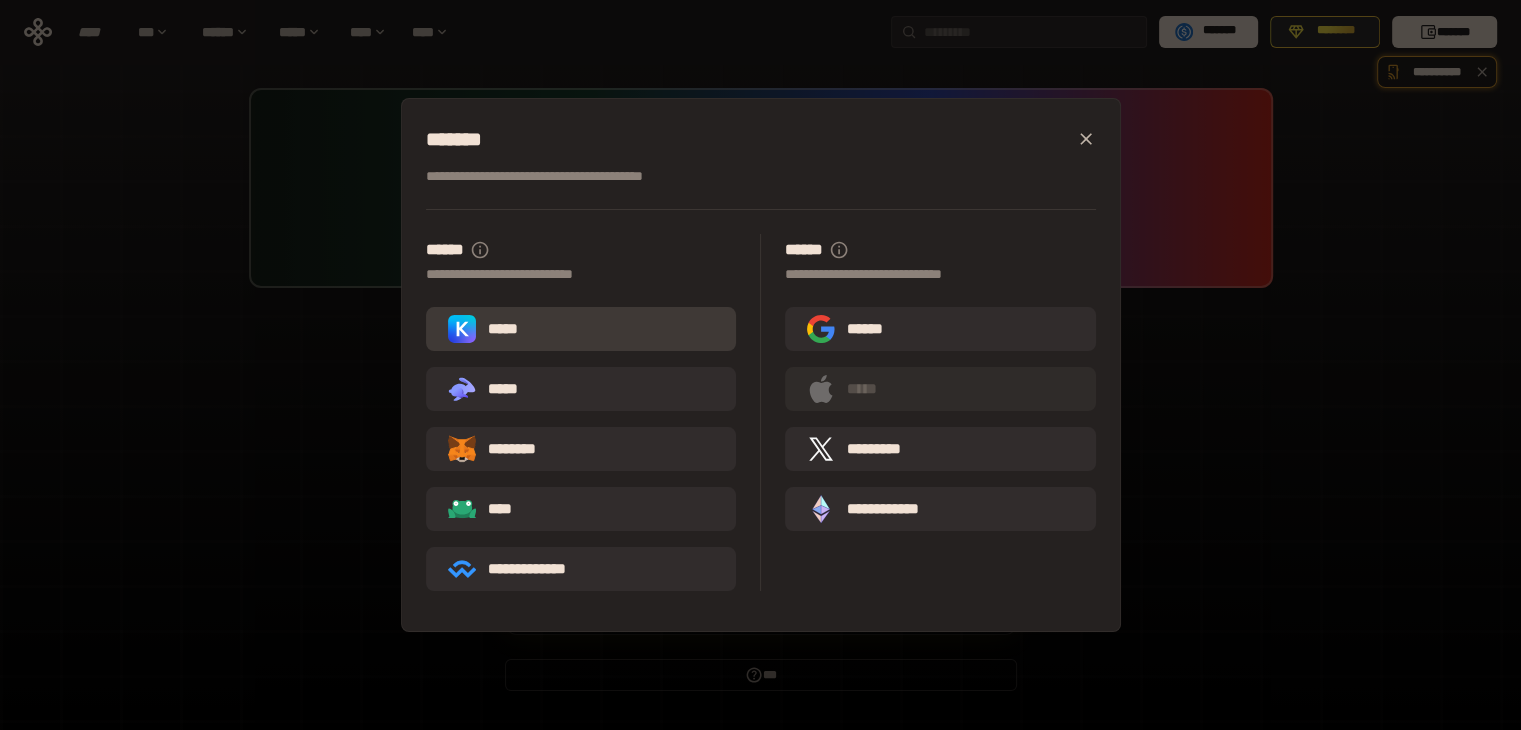 click on "*****" at bounding box center [487, 329] 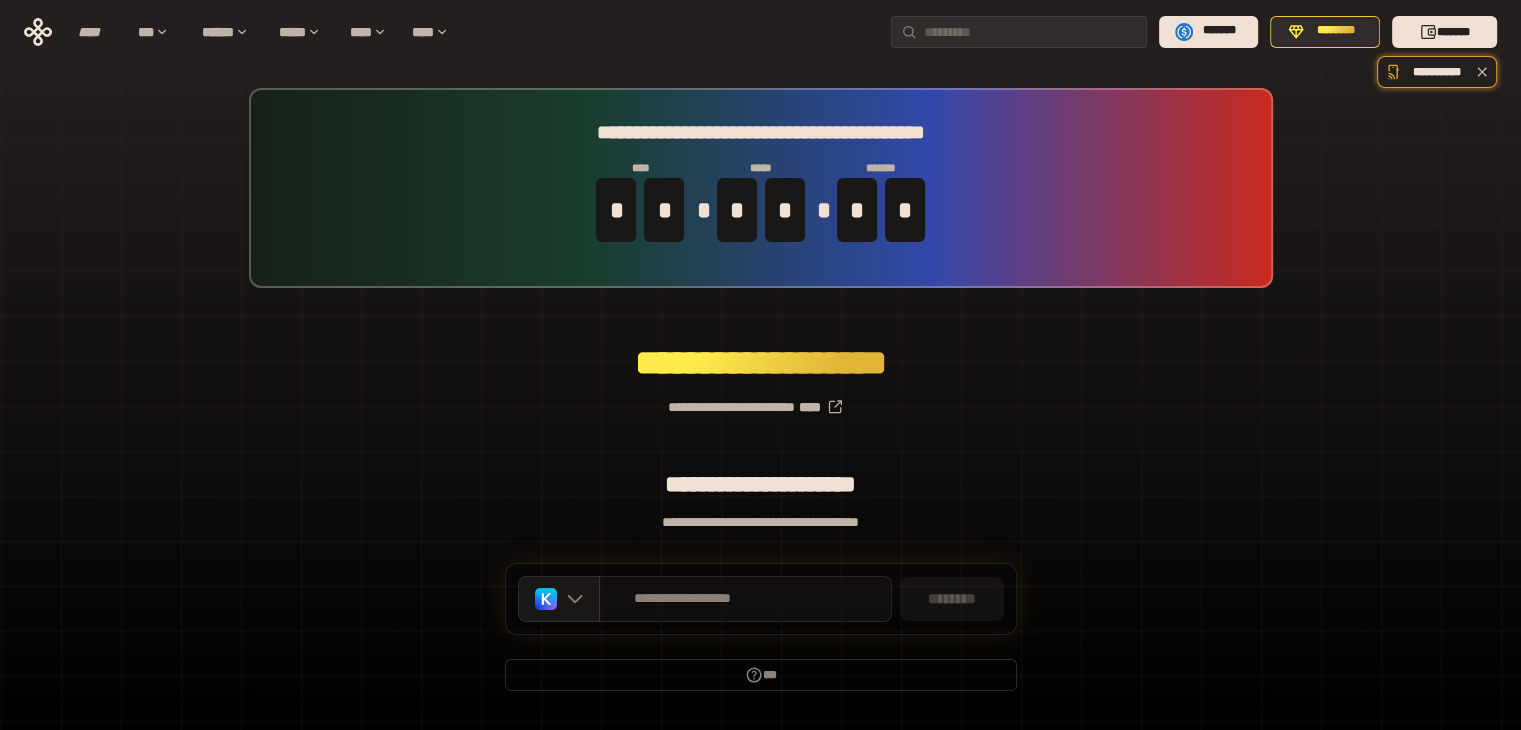 click on "**********" at bounding box center [683, 599] 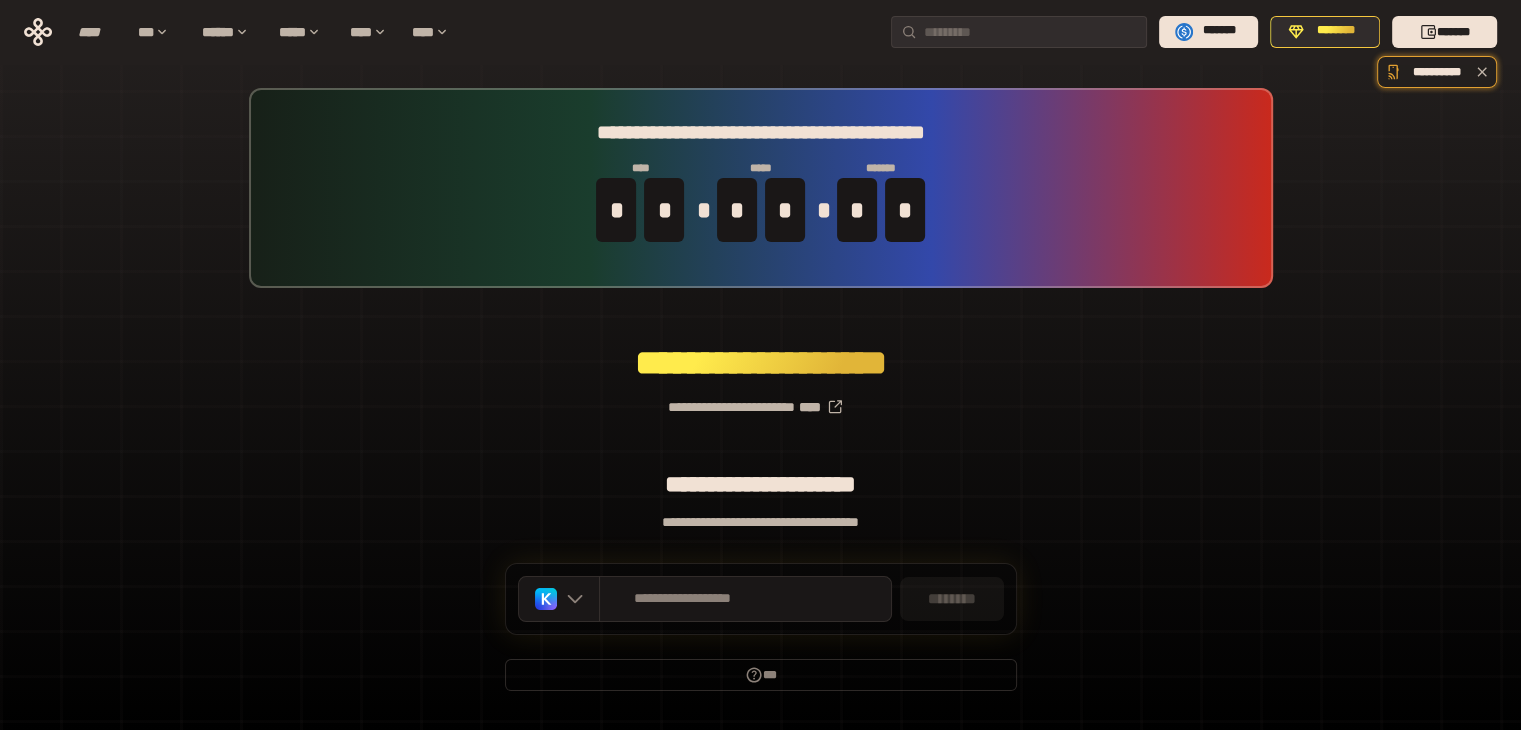 click on "**********" at bounding box center (760, 399) 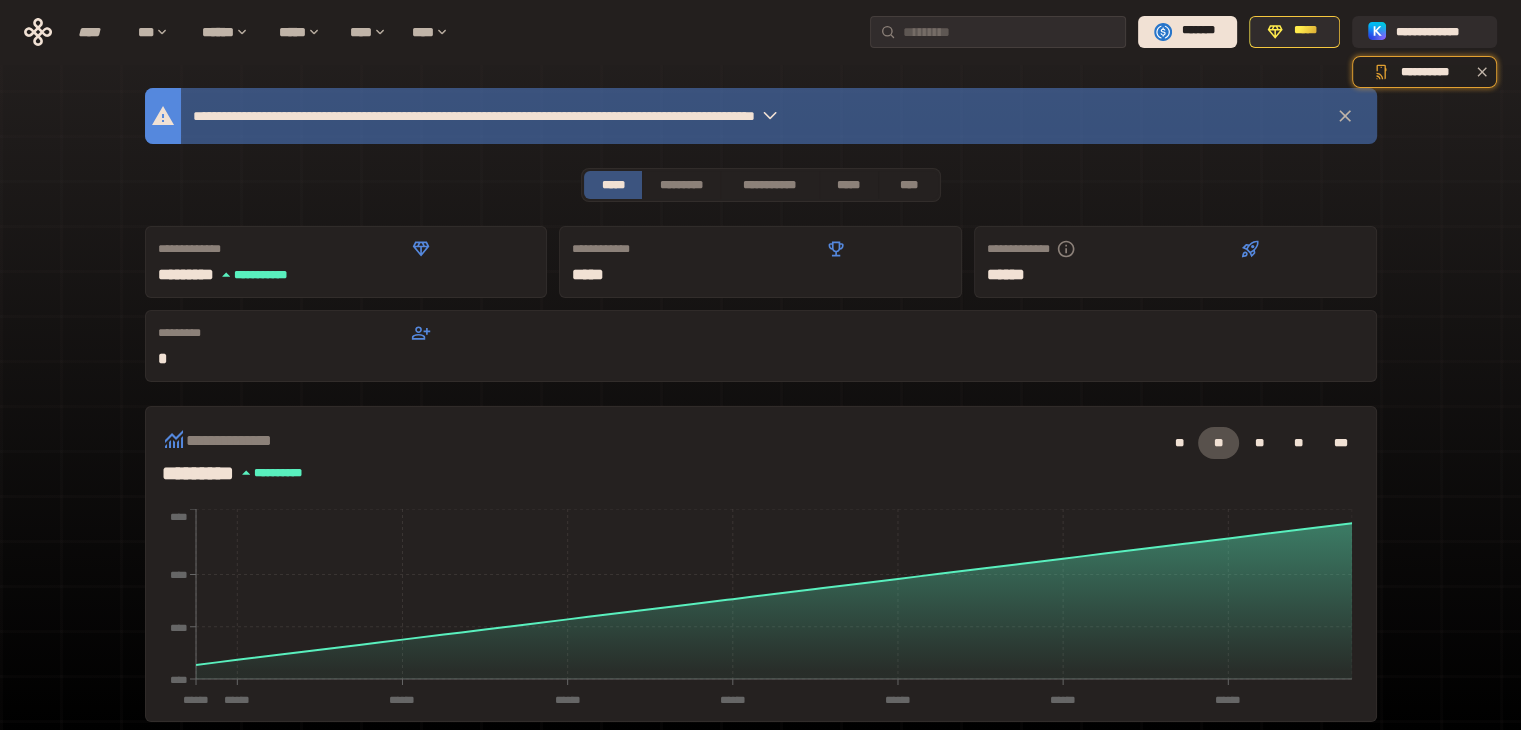 click 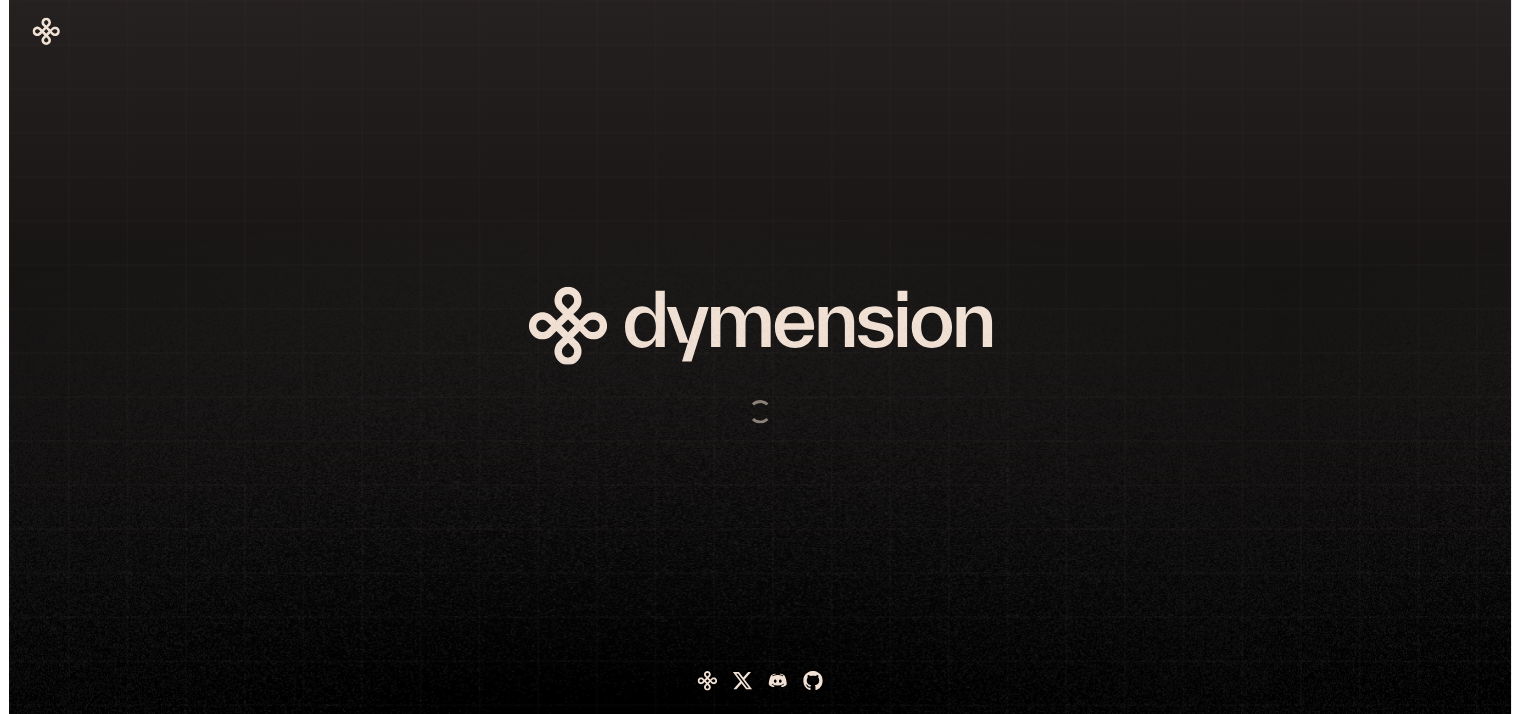 scroll, scrollTop: 0, scrollLeft: 0, axis: both 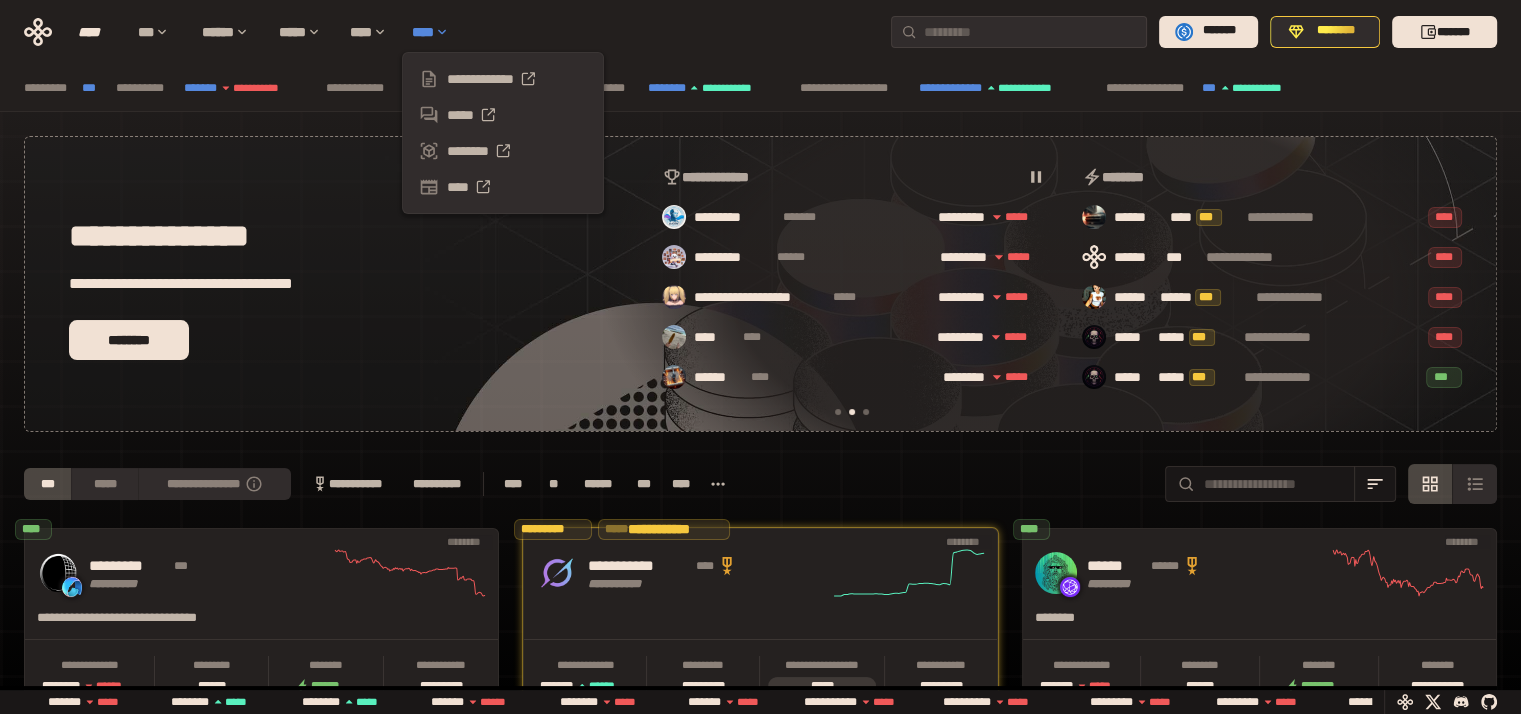 click on "****" at bounding box center [435, 32] 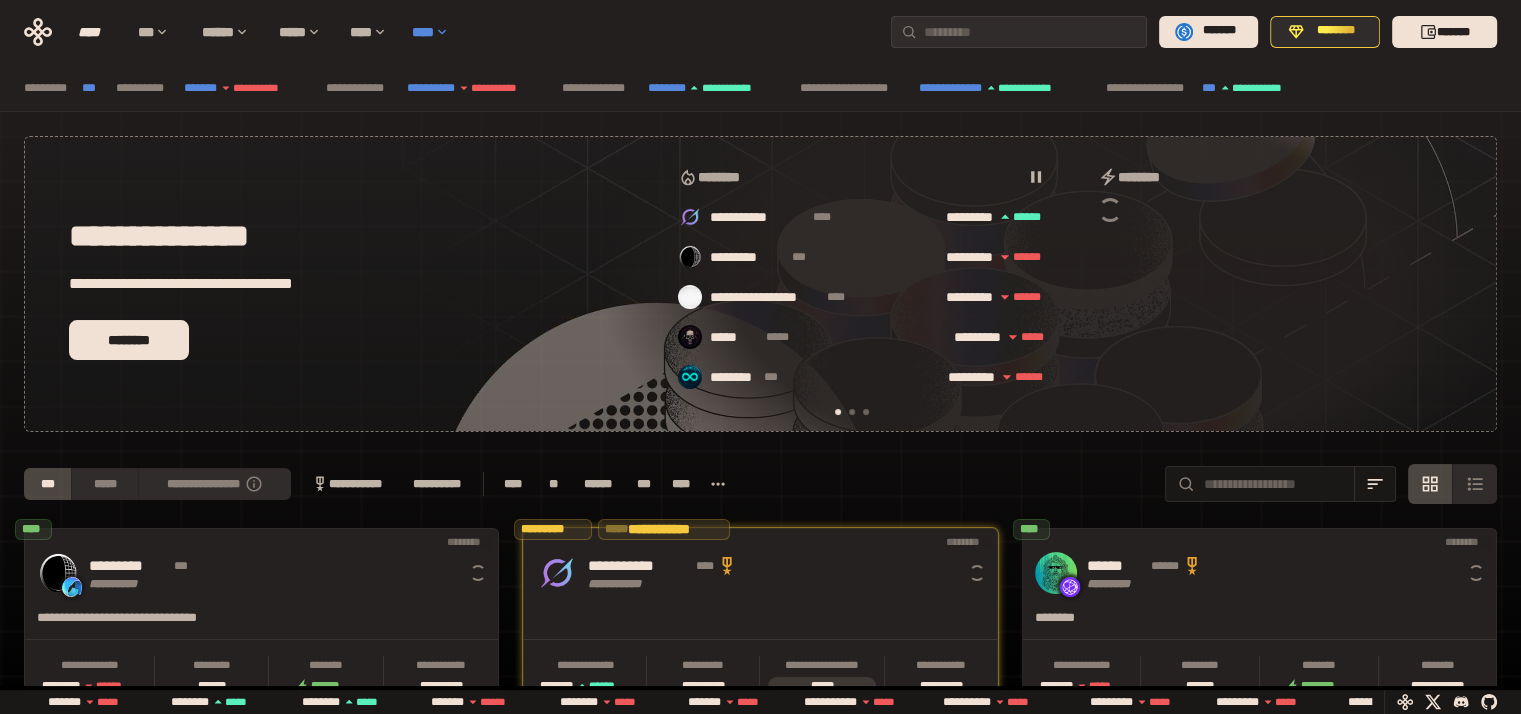 scroll, scrollTop: 0, scrollLeft: 16, axis: horizontal 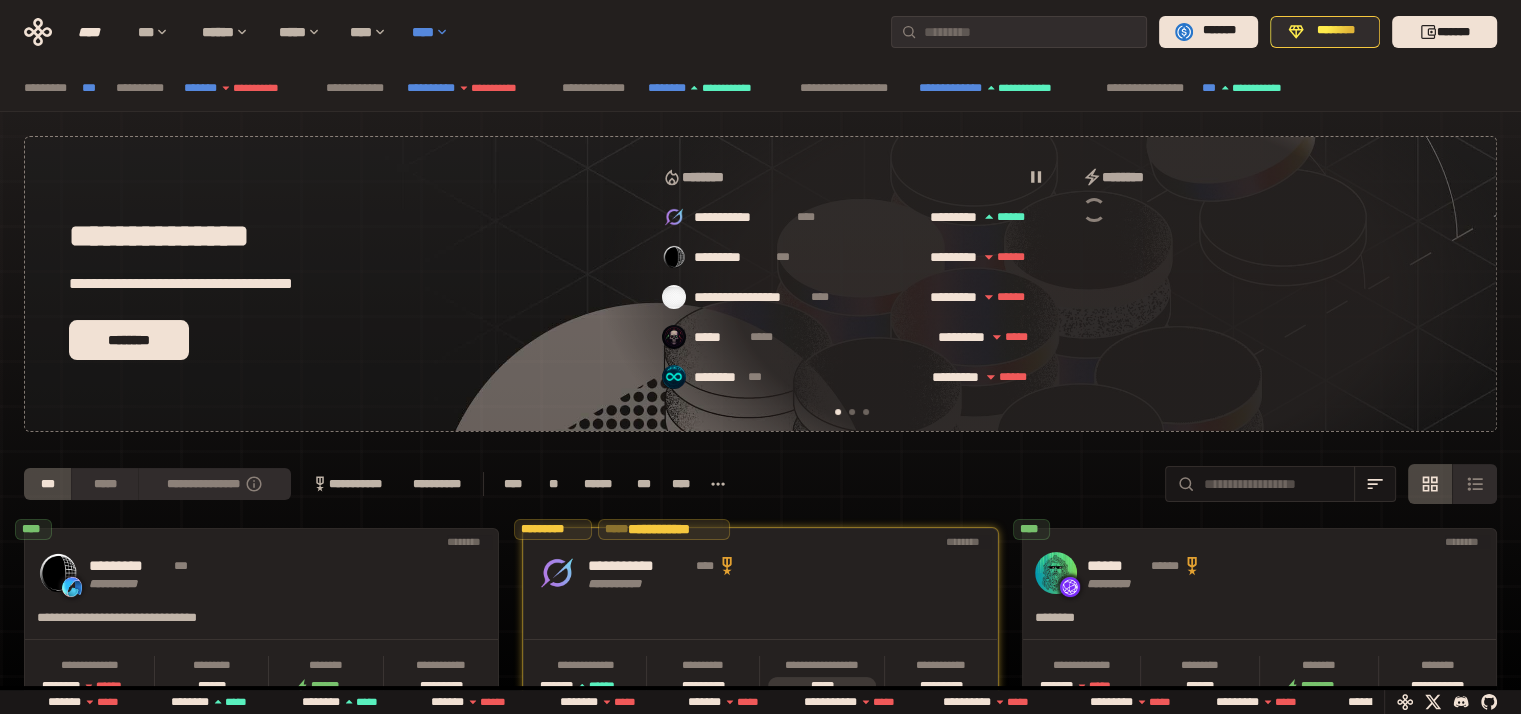 click on "****" at bounding box center [435, 32] 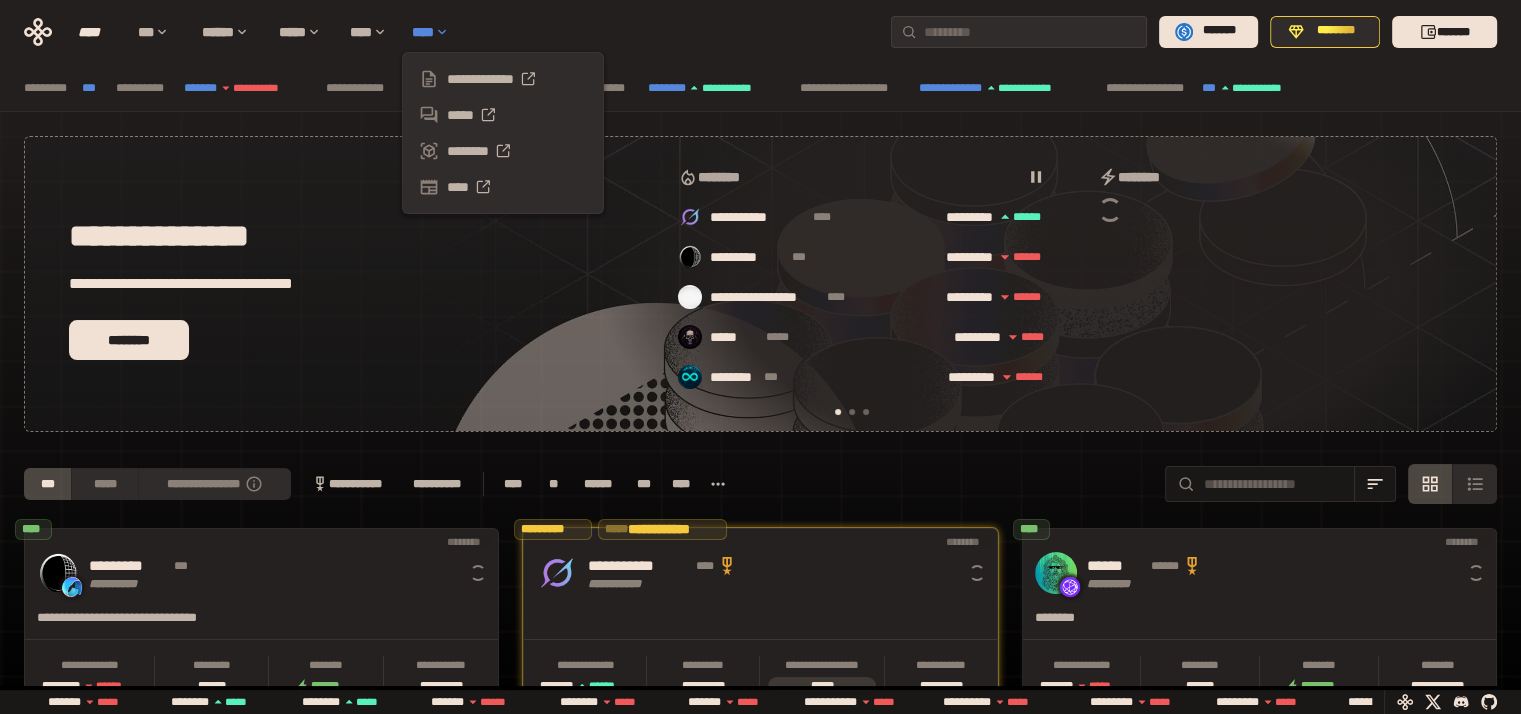 scroll, scrollTop: 0, scrollLeft: 16, axis: horizontal 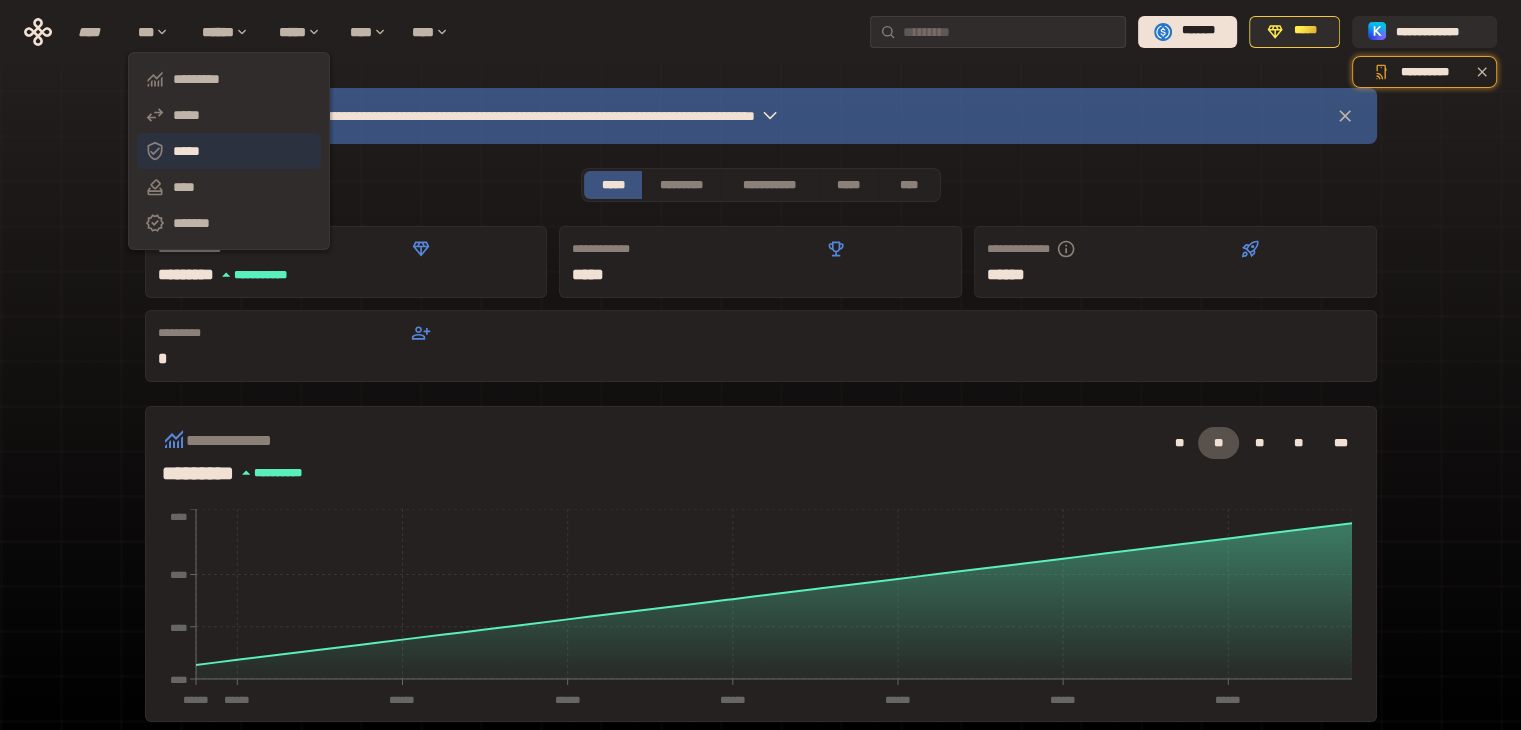 click on "*****" at bounding box center (229, 151) 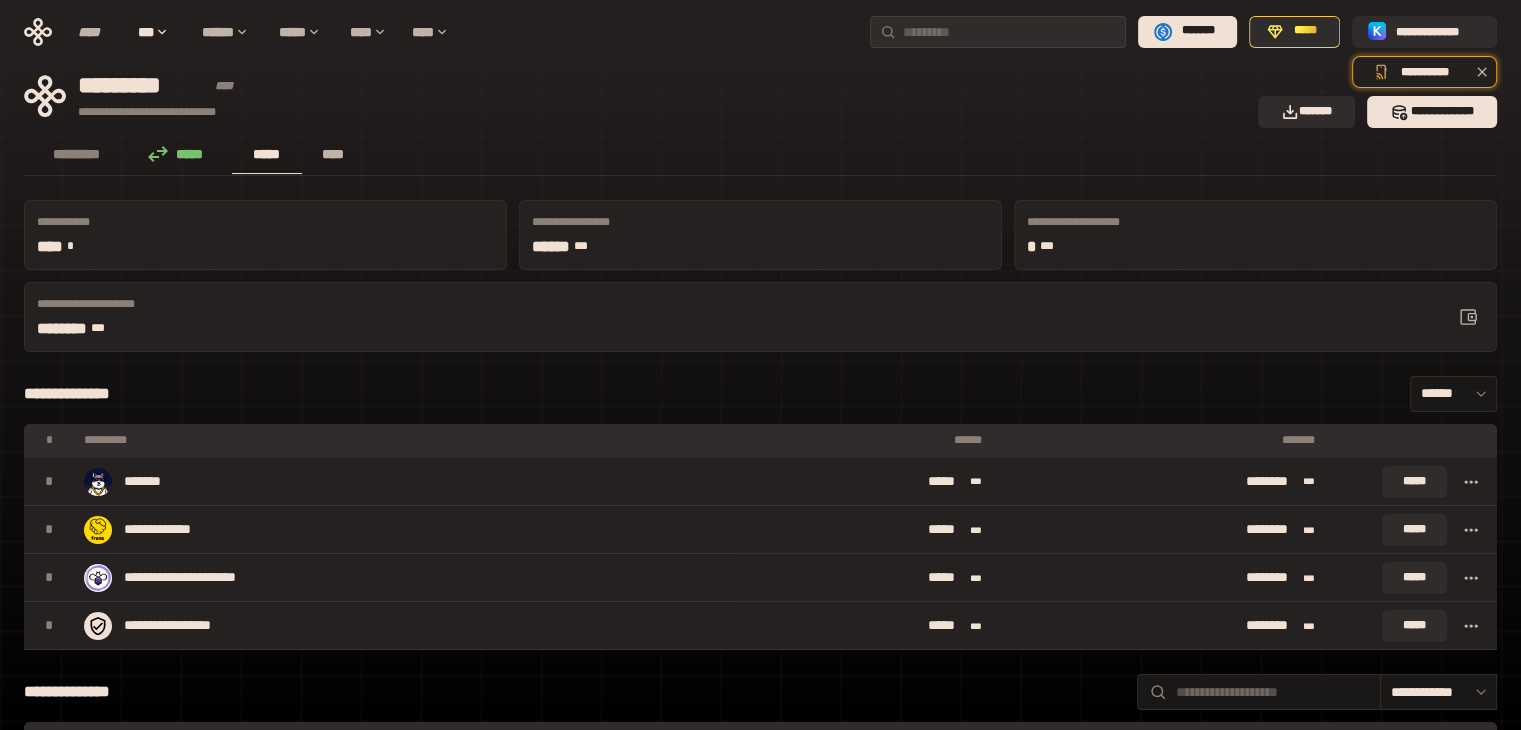 click on "****" at bounding box center [333, 154] 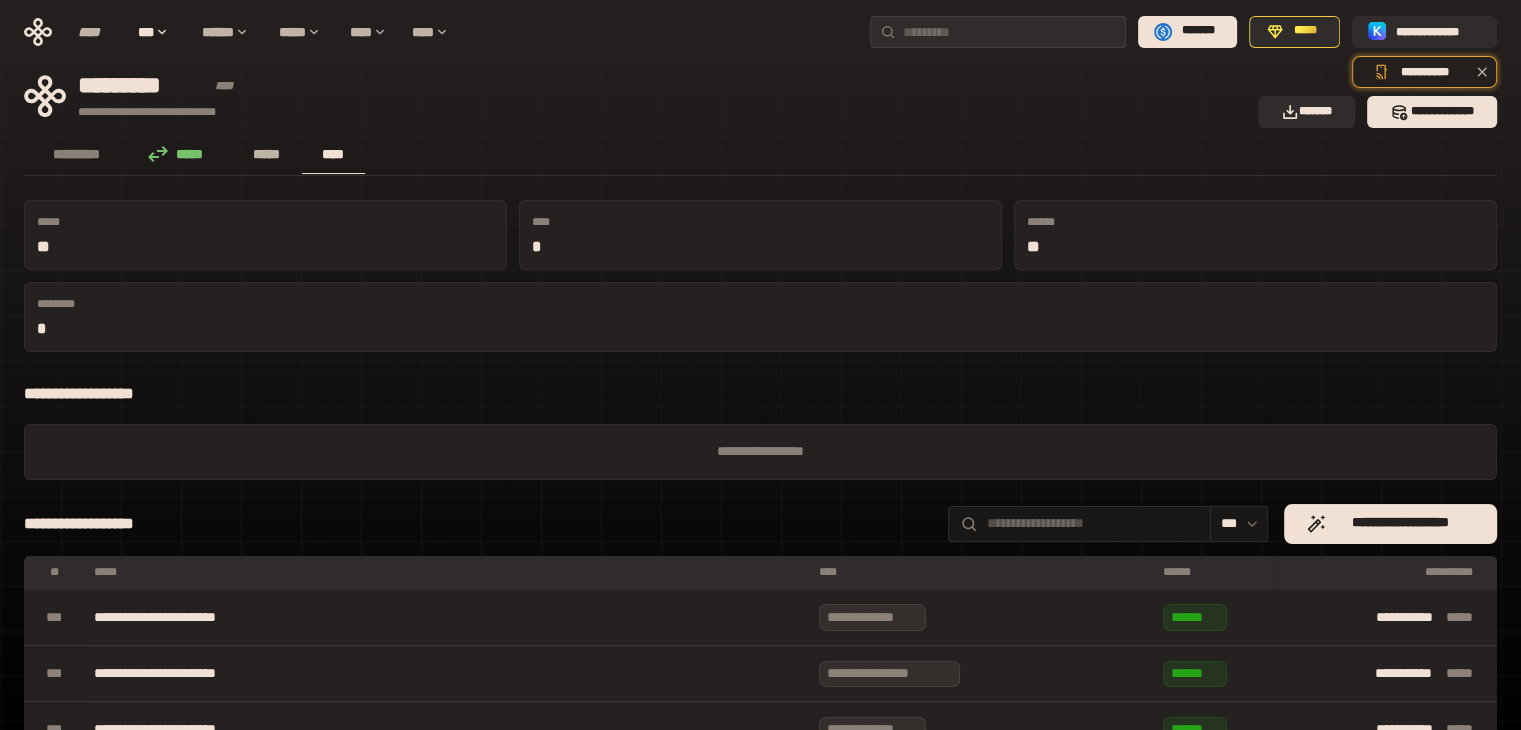 click on "*****" at bounding box center (267, 154) 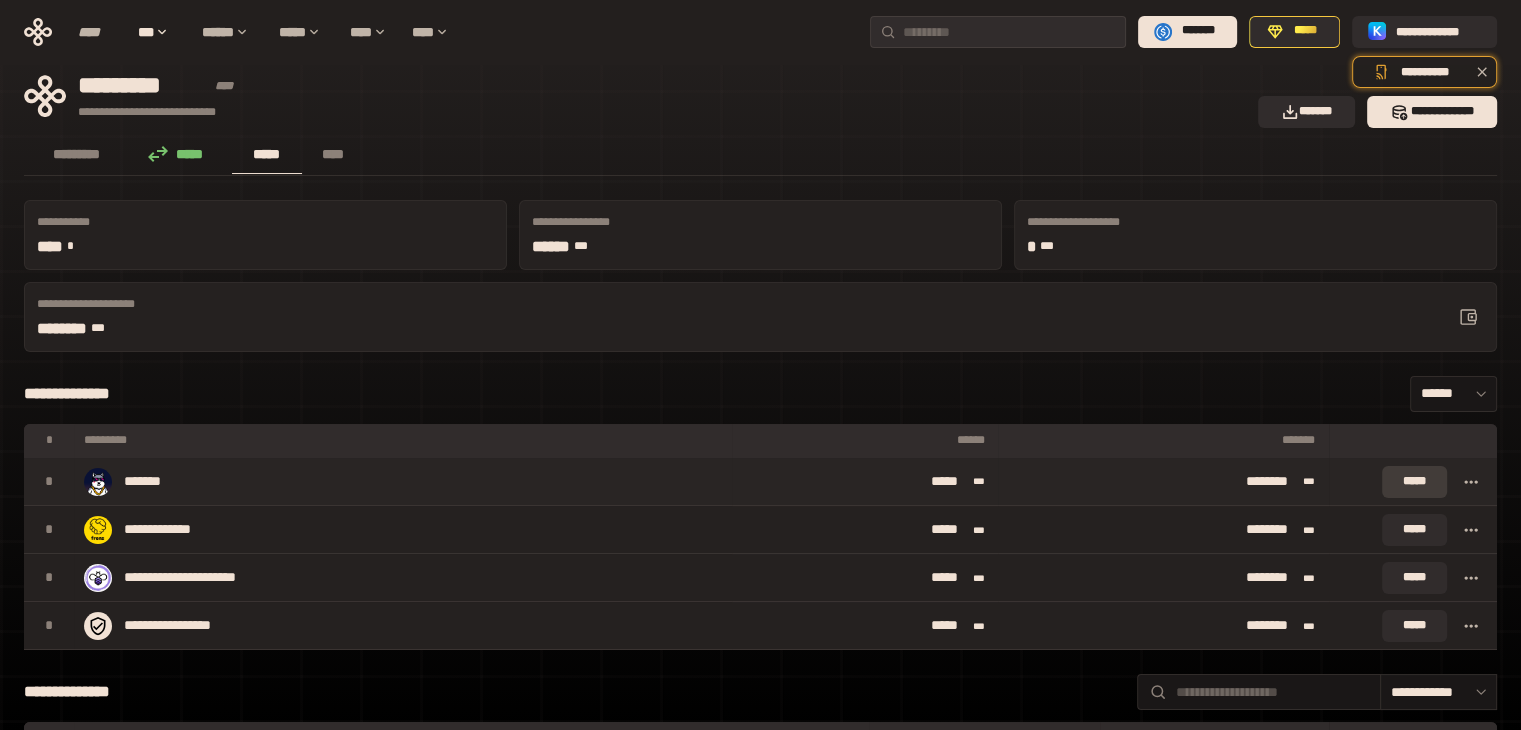 click on "*****" at bounding box center [1414, 482] 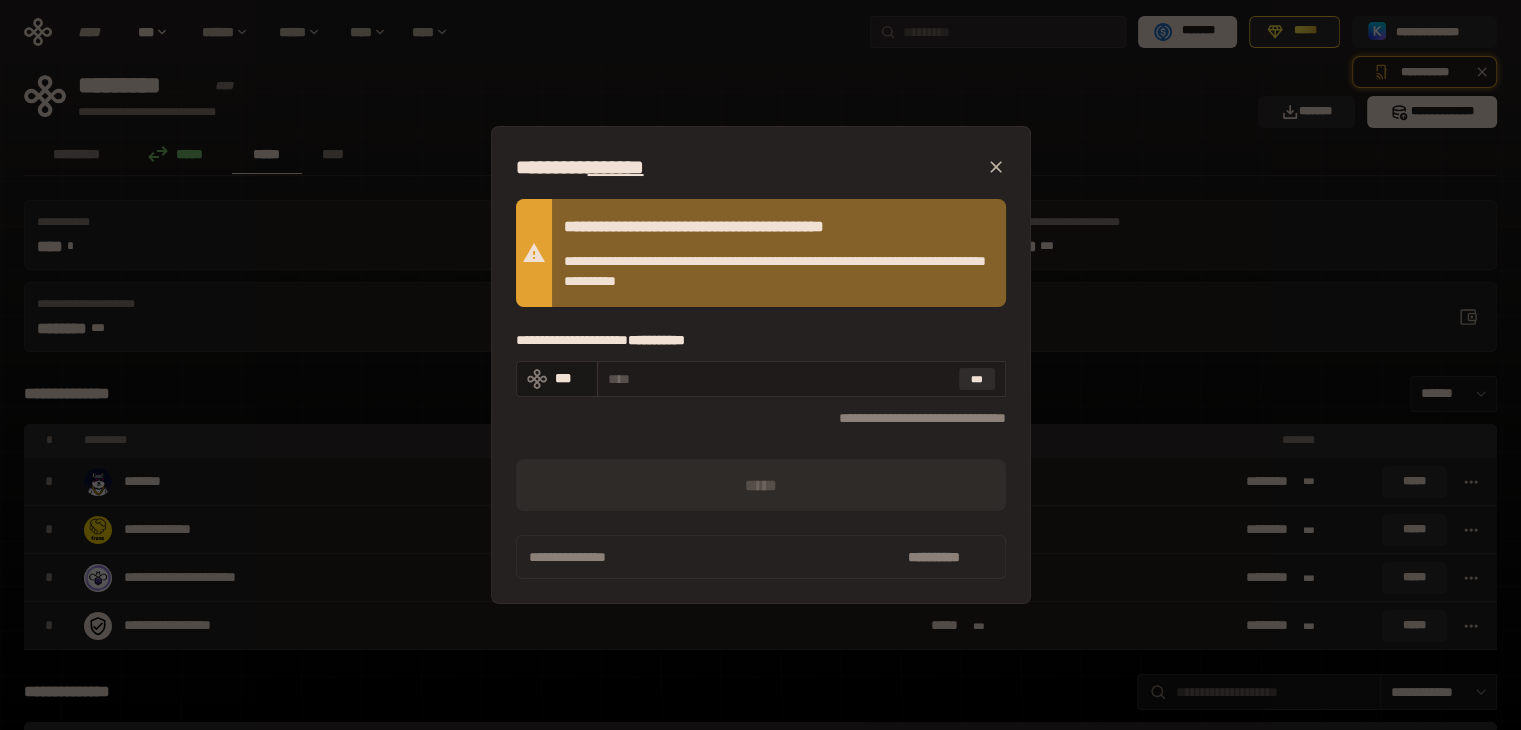 click at bounding box center (779, 379) 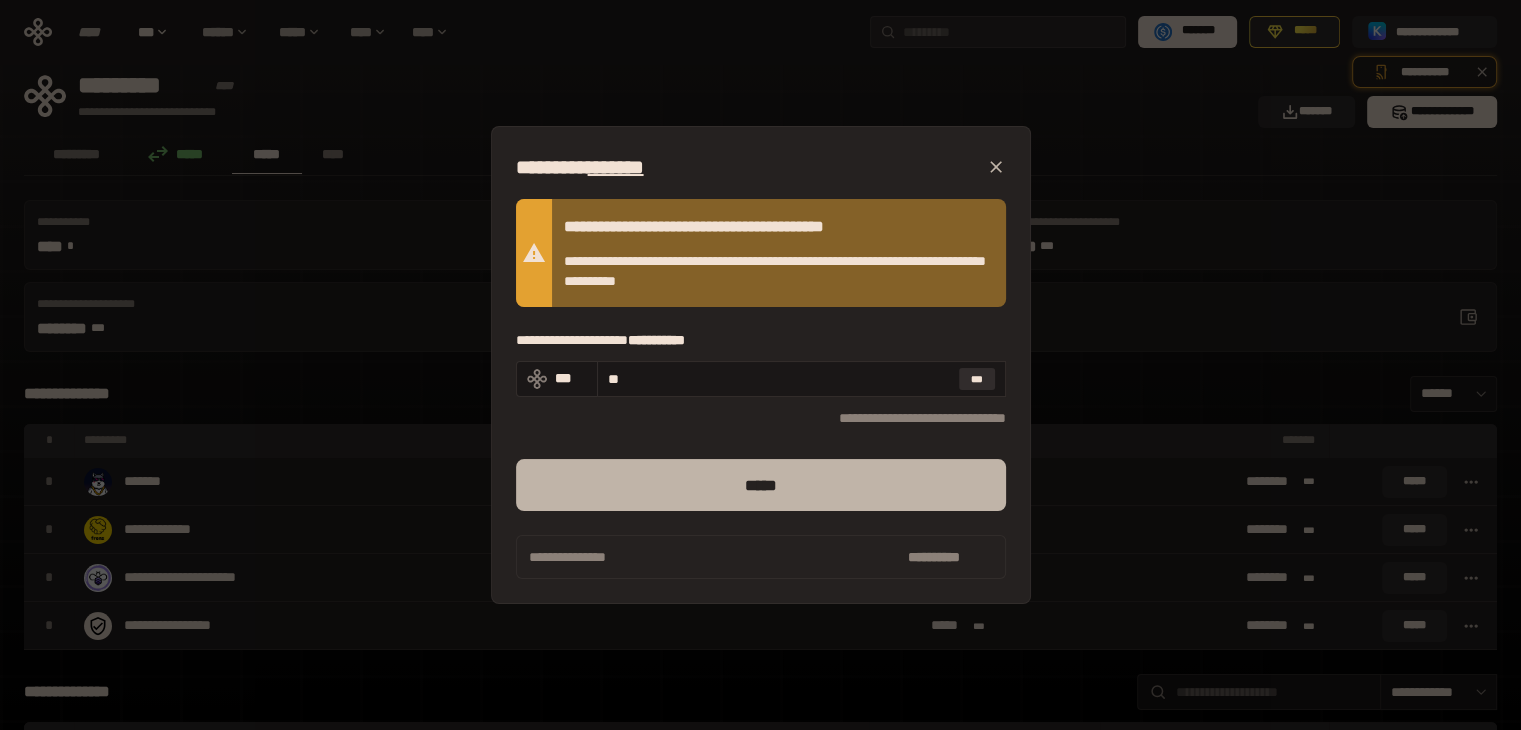 type on "**" 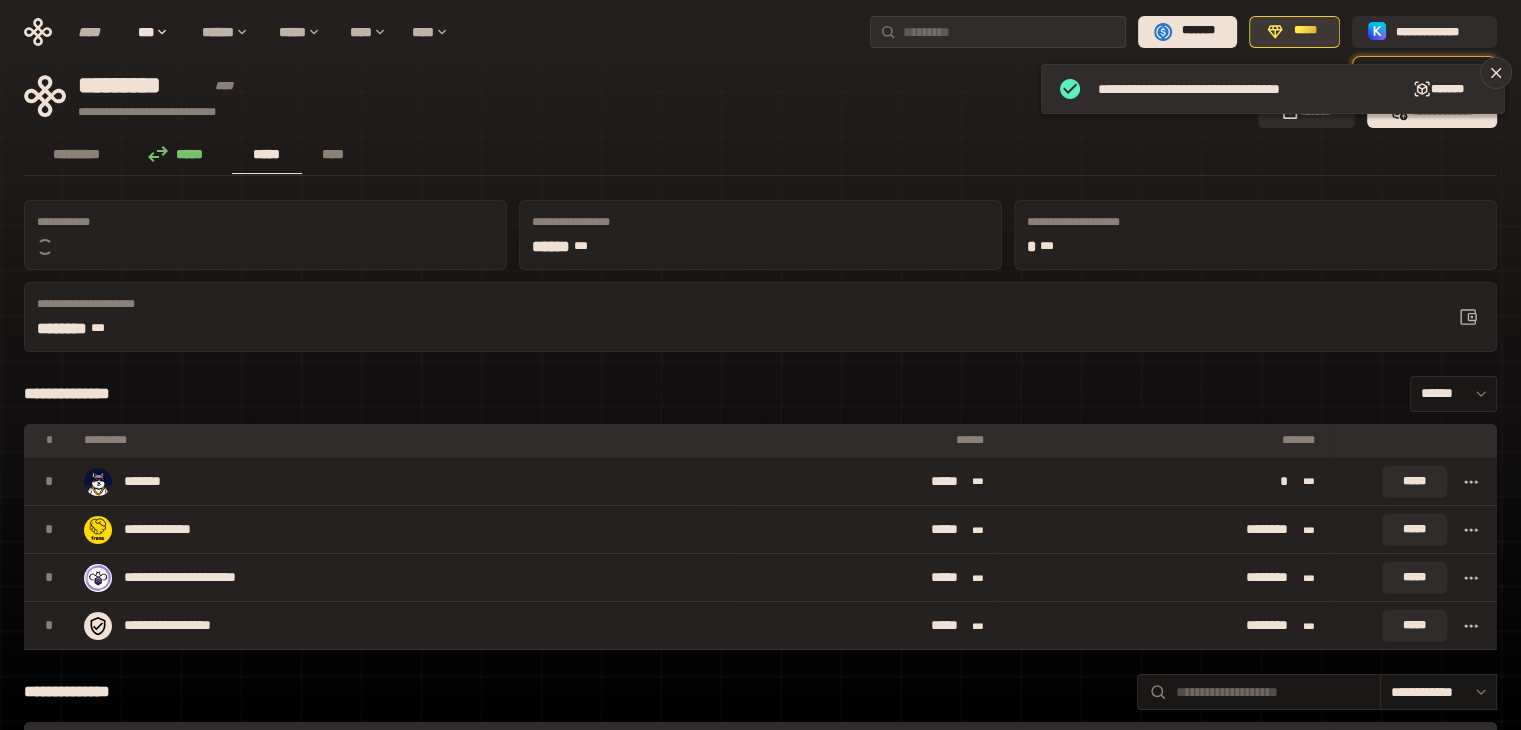 click on "*****" at bounding box center [1305, 31] 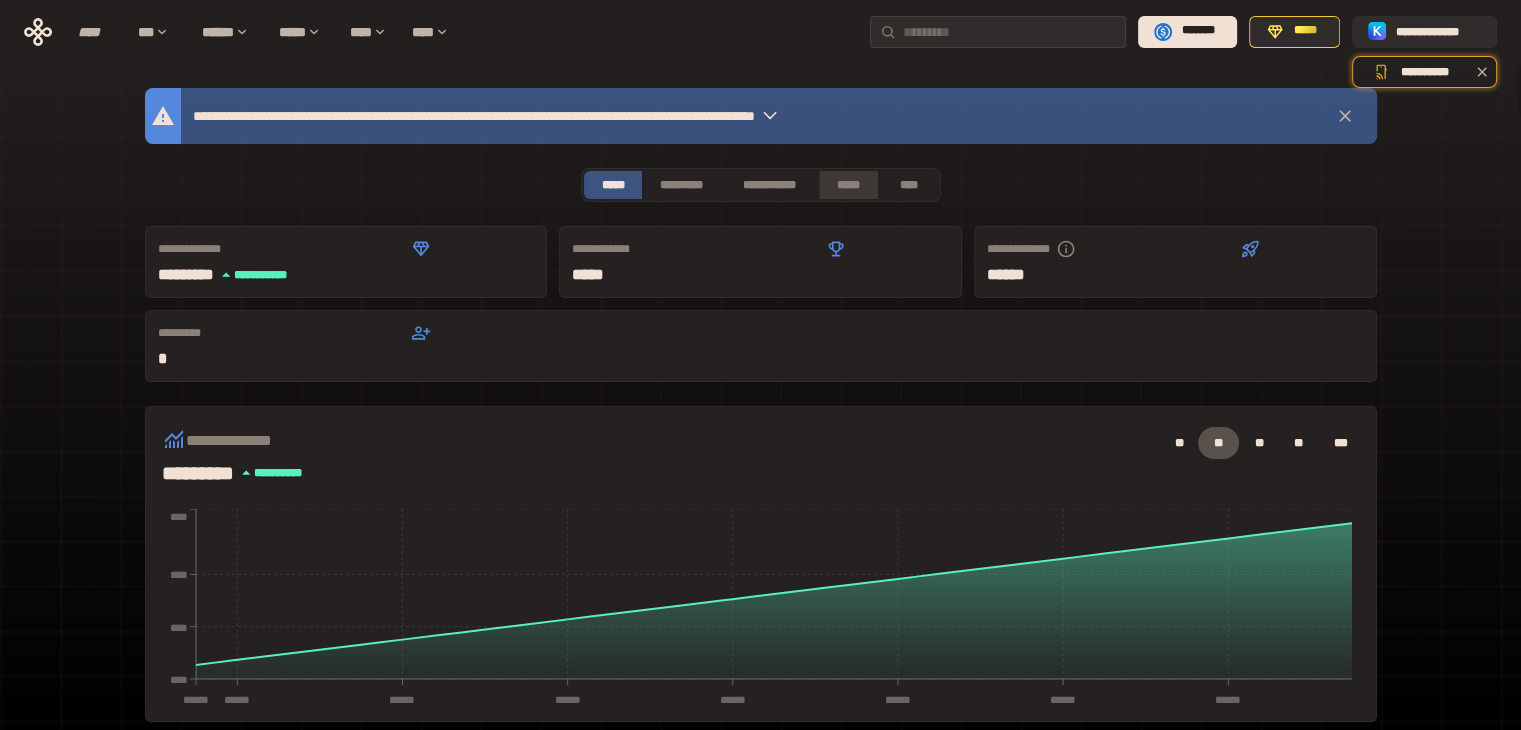 click on "*****" at bounding box center [849, 185] 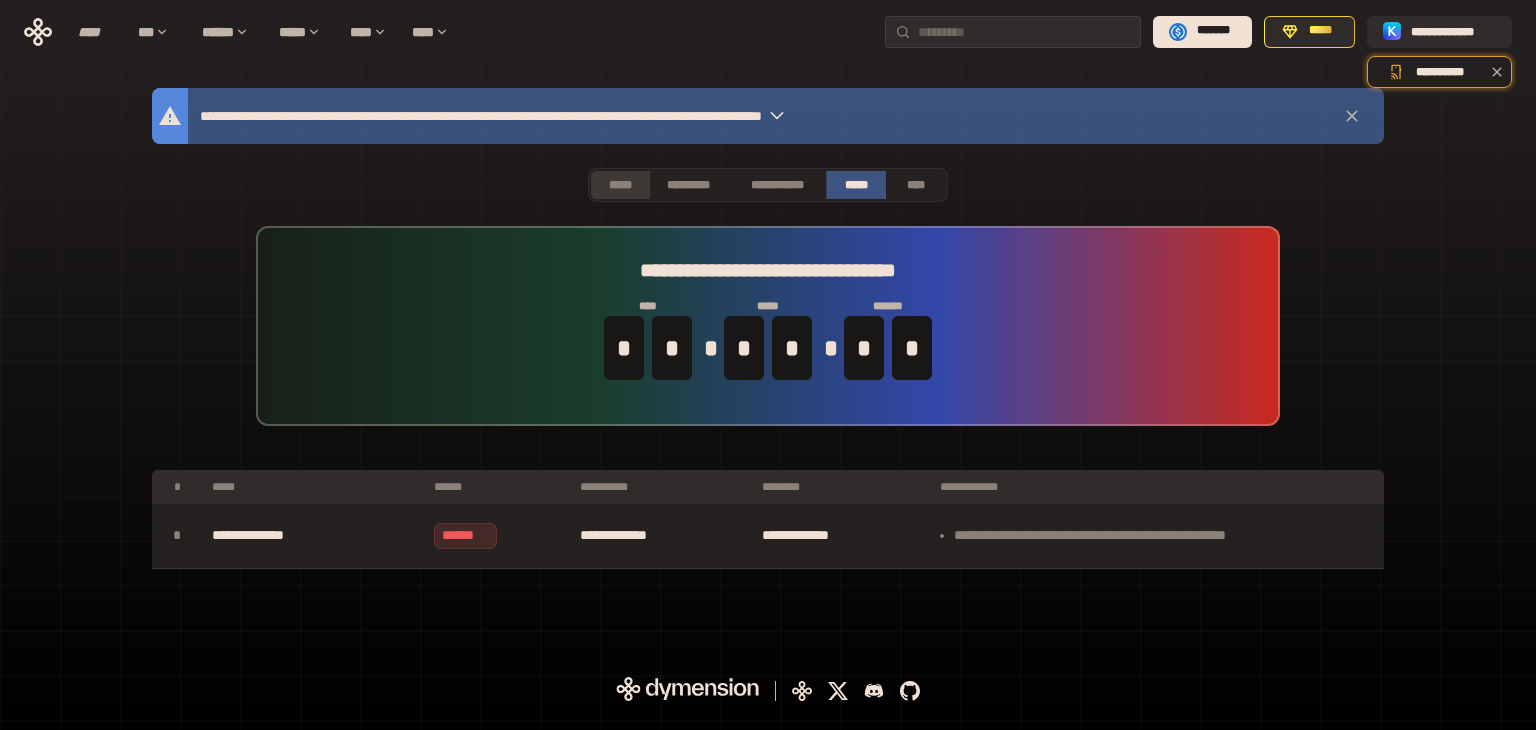 click on "*****" at bounding box center (620, 185) 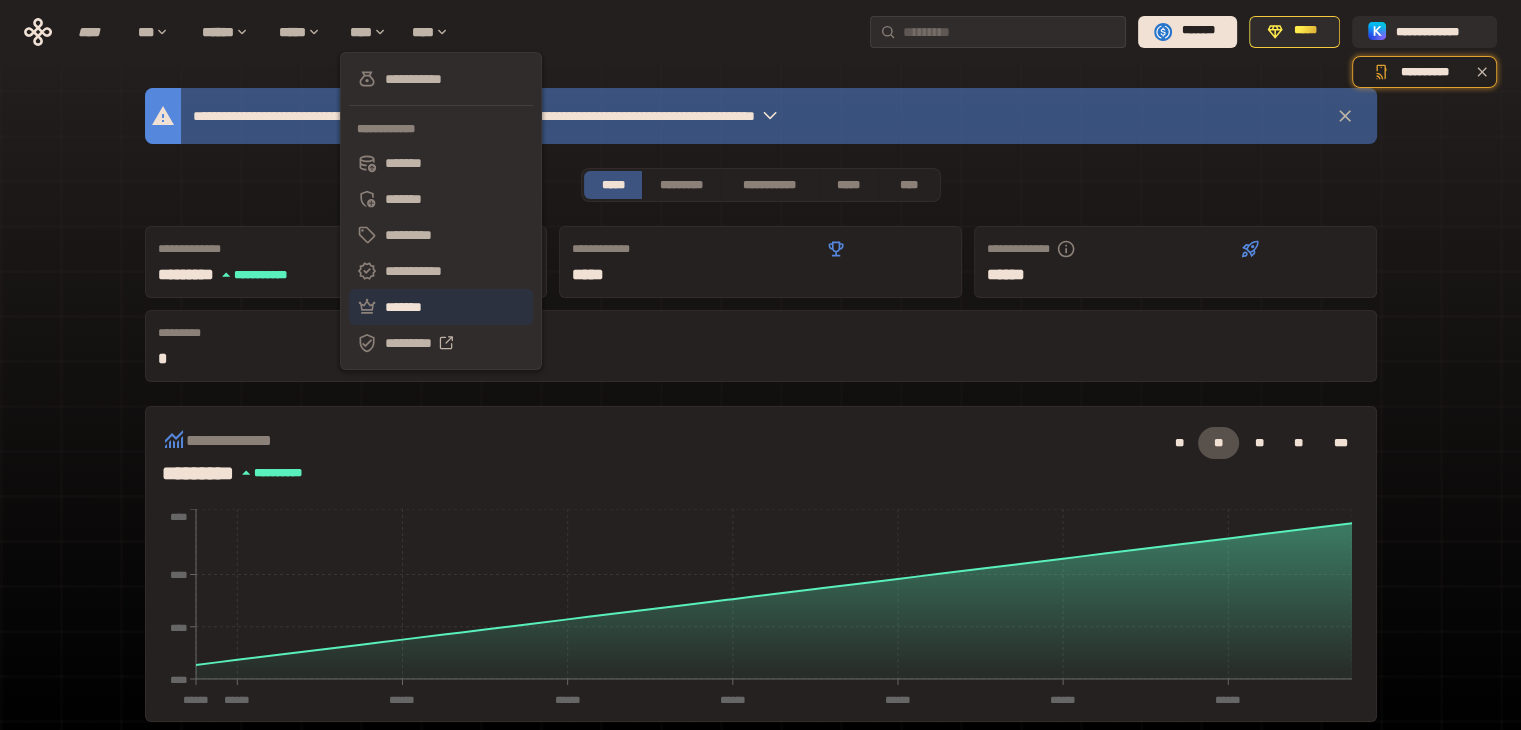 click on "*******" at bounding box center [441, 307] 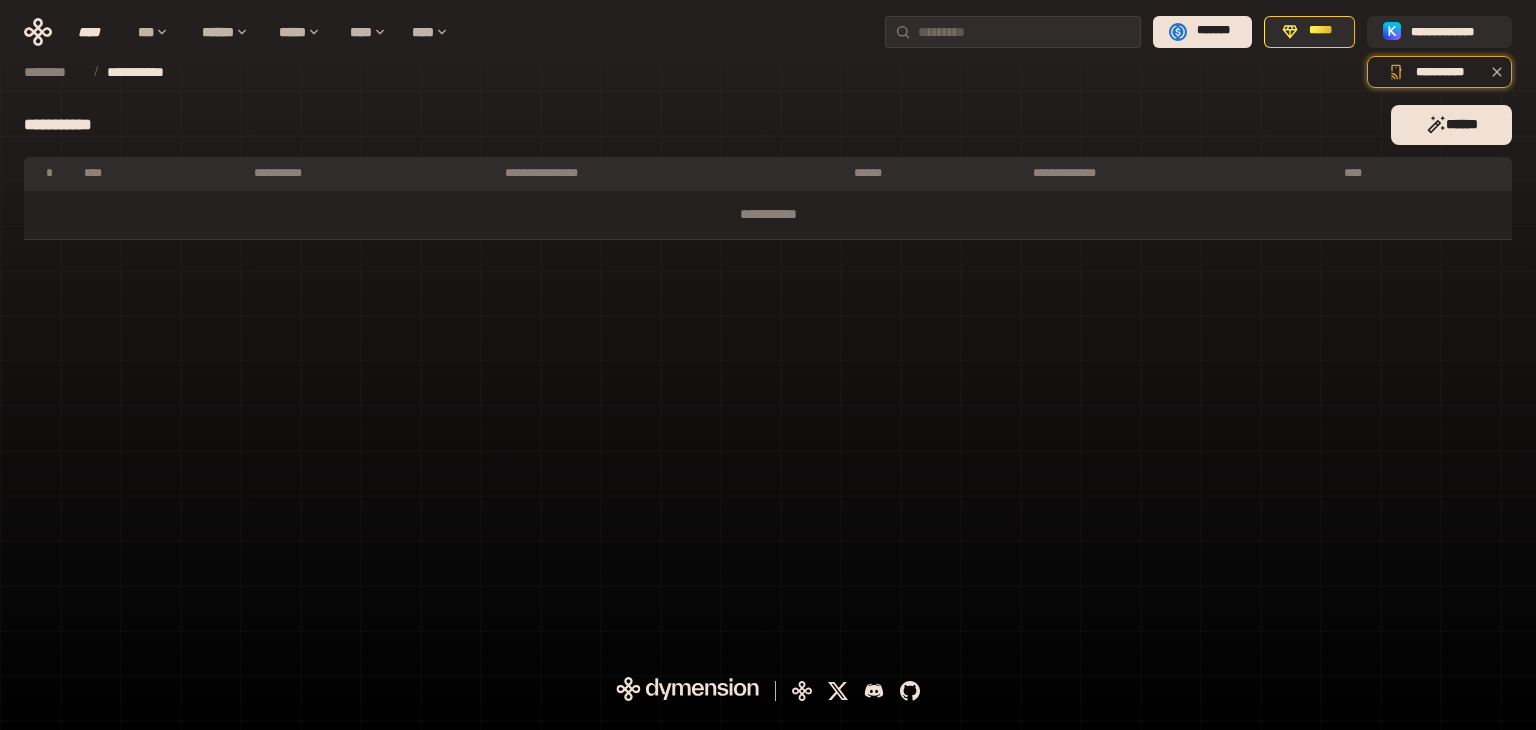 click 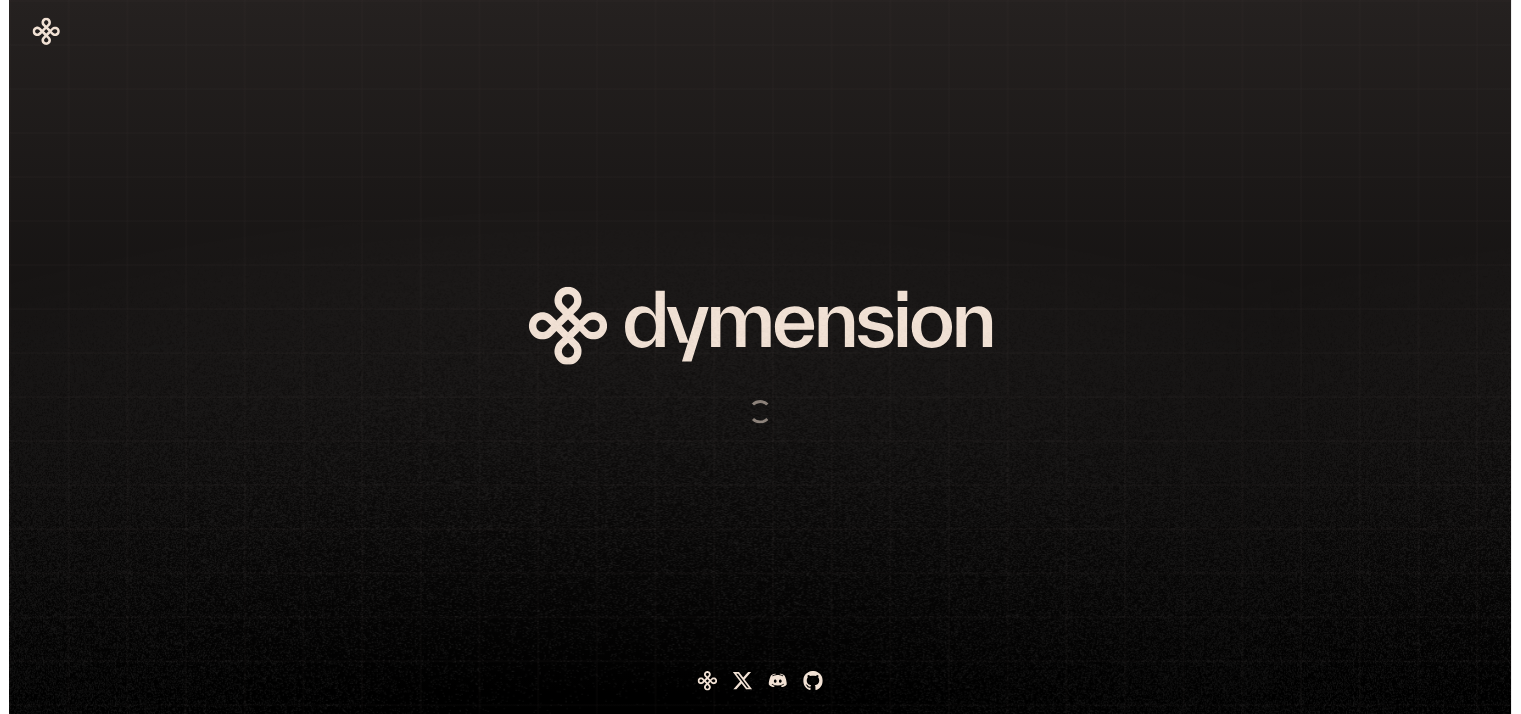 scroll, scrollTop: 0, scrollLeft: 0, axis: both 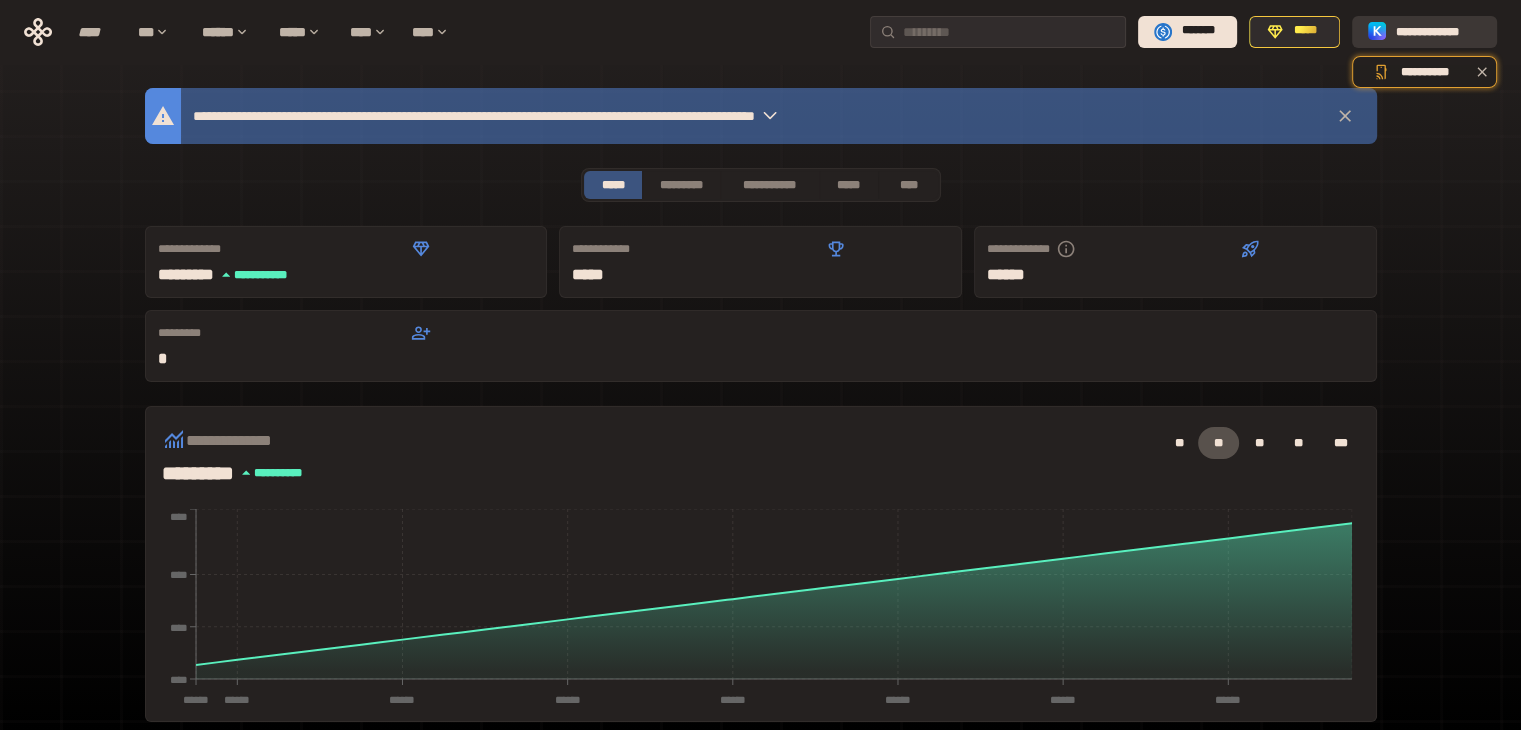 click on "**********" at bounding box center (1438, 31) 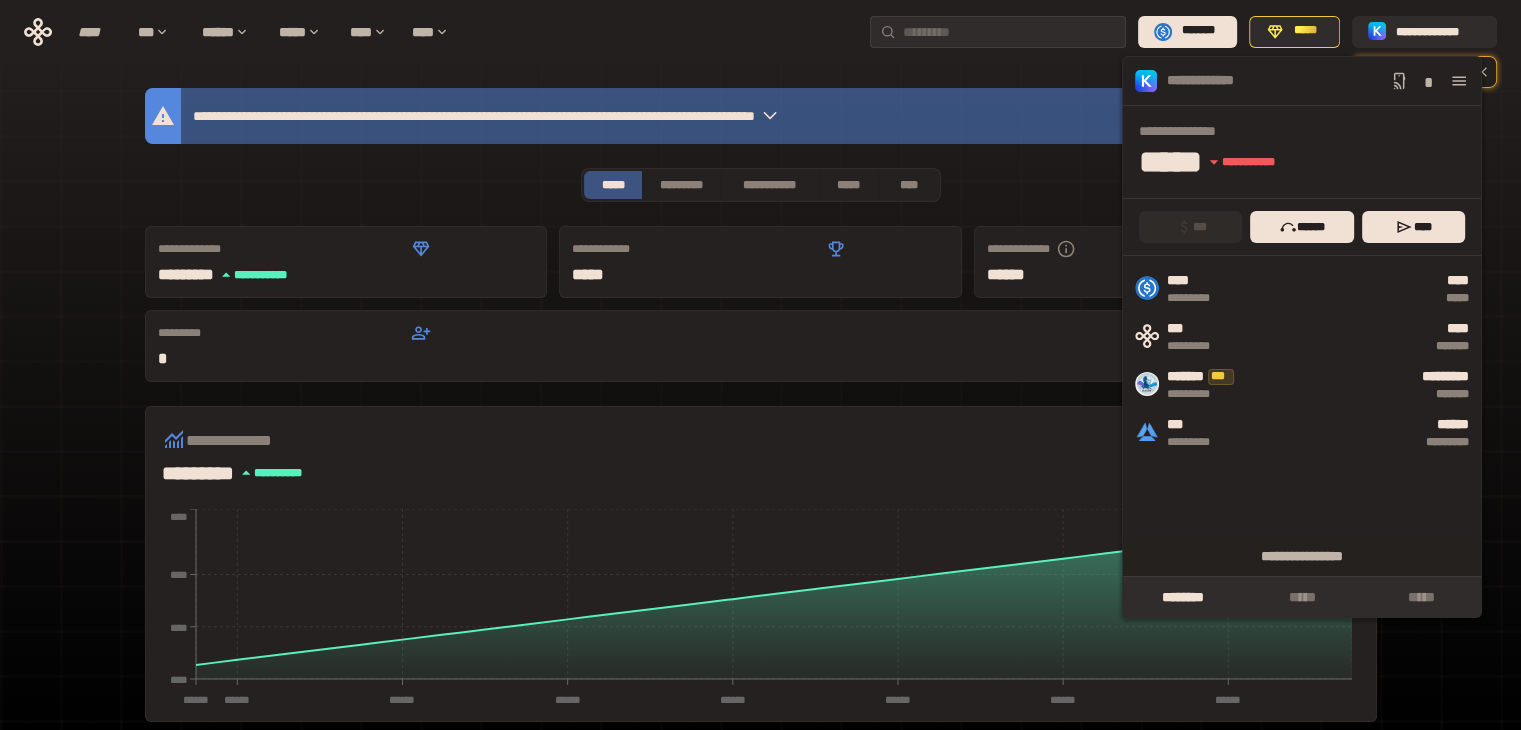 click 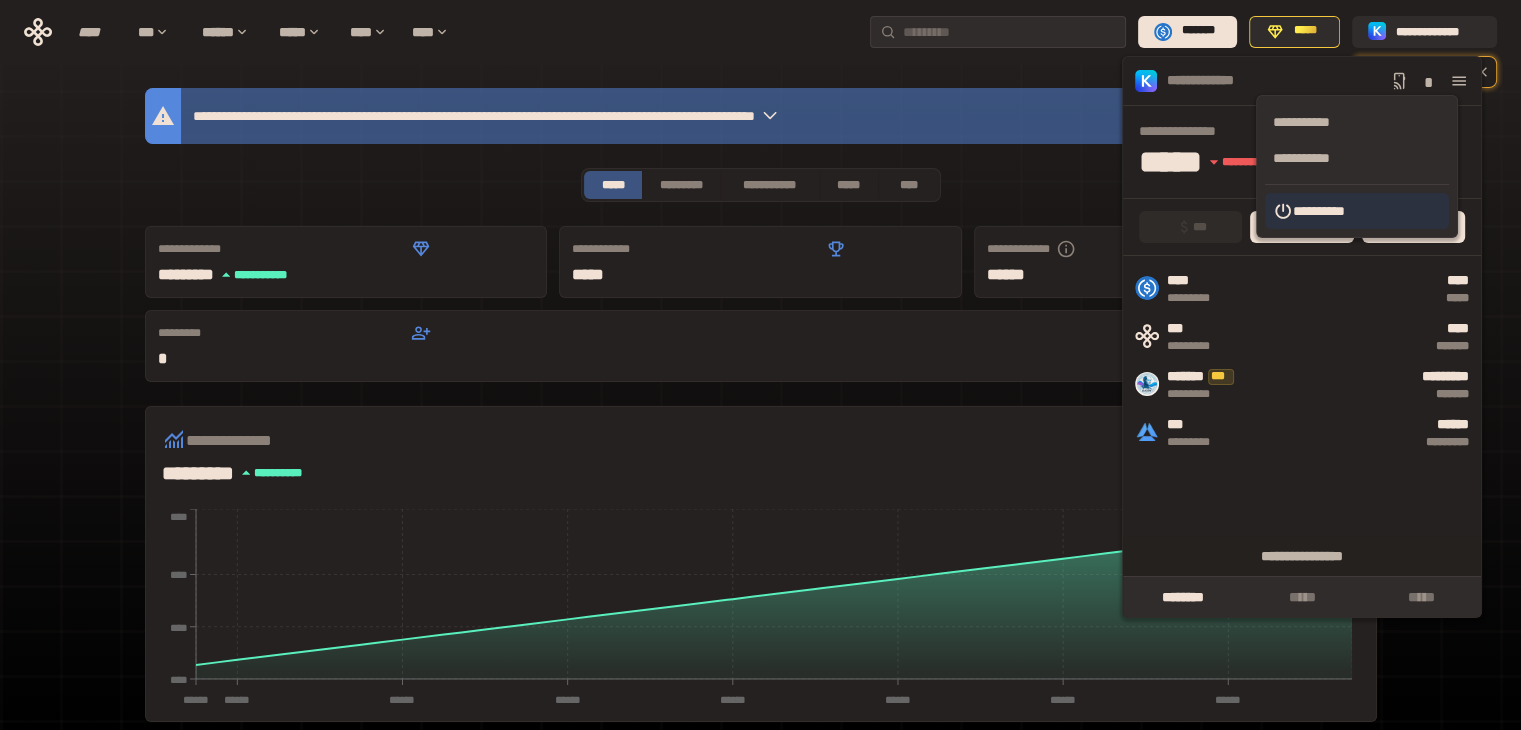 click on "**********" at bounding box center (1357, 211) 